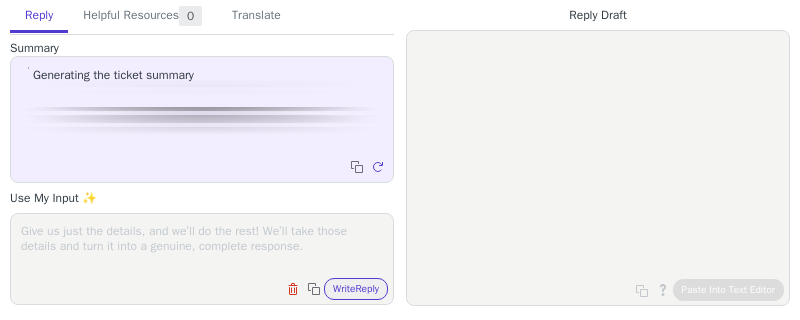 scroll, scrollTop: 0, scrollLeft: 0, axis: both 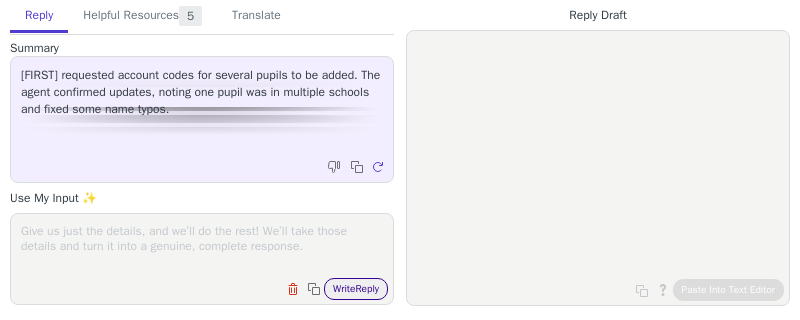 click on "Write  Reply" at bounding box center (356, 289) 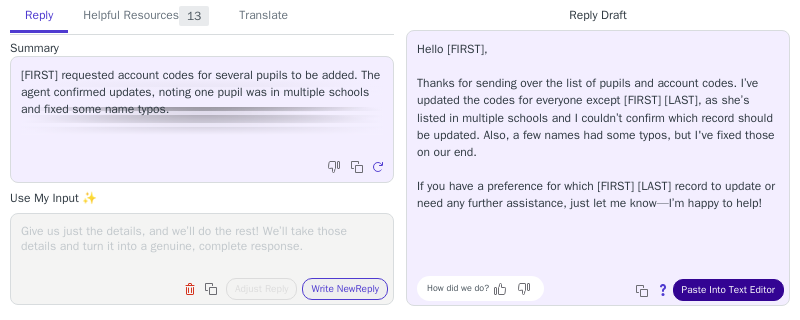 click on "Paste Into Text Editor" at bounding box center [728, 290] 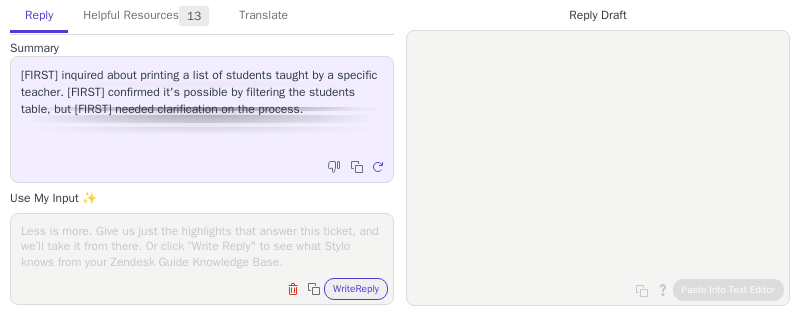 scroll, scrollTop: 0, scrollLeft: 0, axis: both 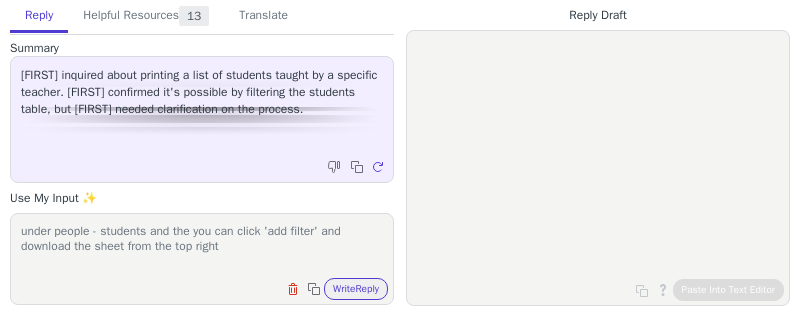 type on "under people - students and the you can click 'add filter' and download the sheet from the top right" 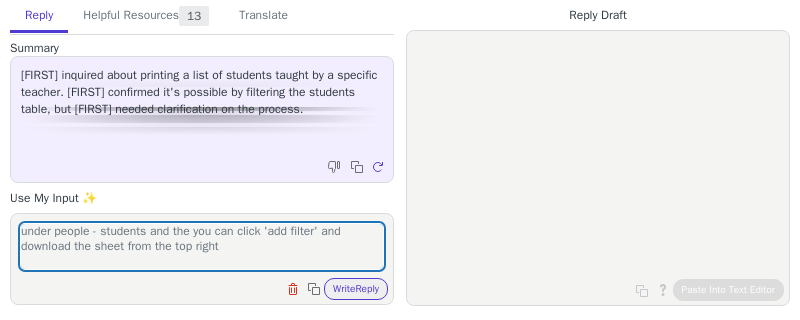 click on "Clear field Copy to clipboard Write  Reply" at bounding box center (212, 287) 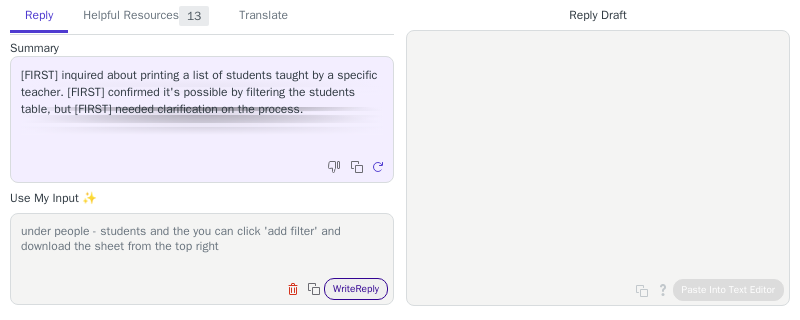 click on "Write  Reply" at bounding box center (356, 289) 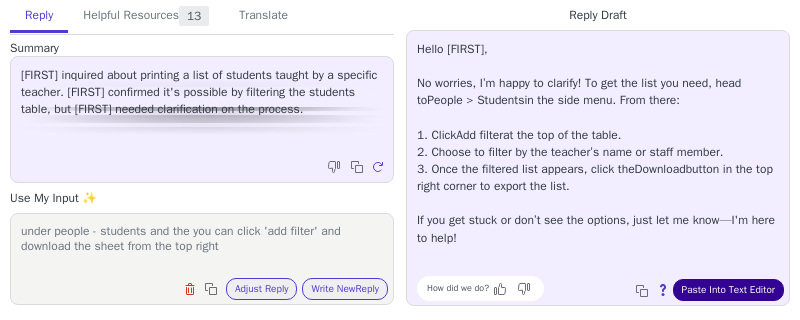 click on "Paste Into Text Editor" at bounding box center [728, 290] 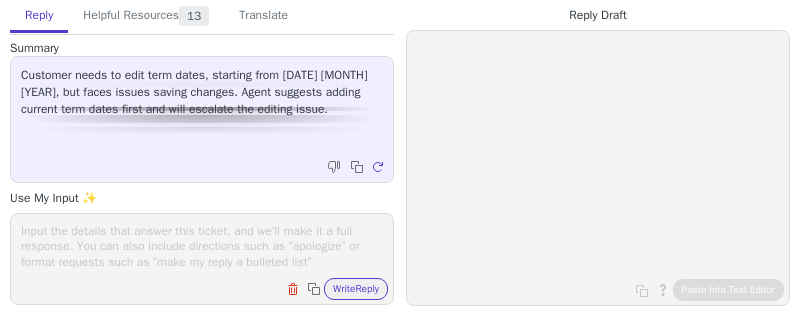 scroll, scrollTop: 0, scrollLeft: 0, axis: both 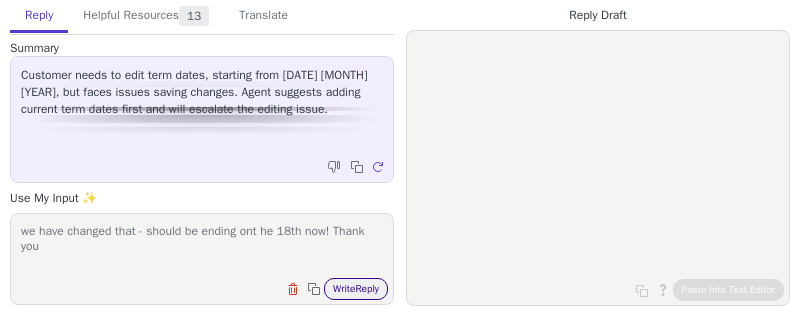 type on "we have changed that - should be ending ont he 18th now! Thank you" 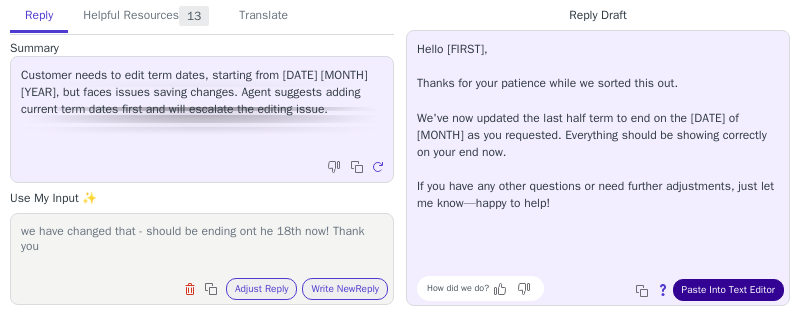 click on "Paste Into Text Editor" at bounding box center [728, 290] 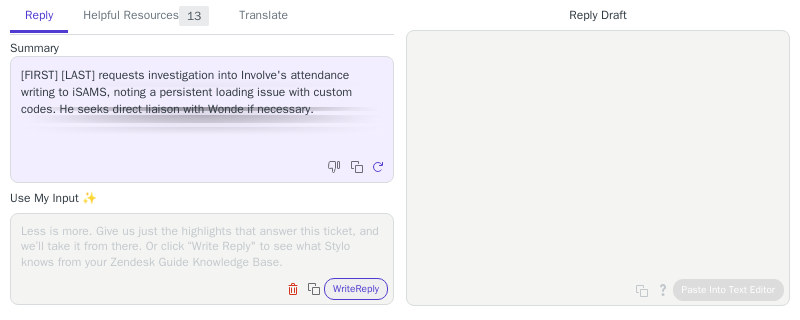 scroll, scrollTop: 0, scrollLeft: 0, axis: both 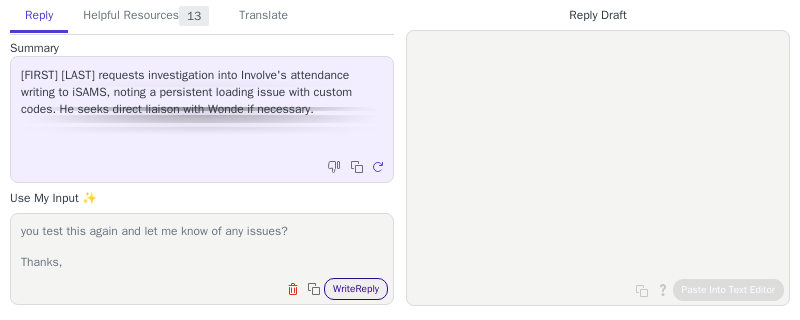 type on "Hello,
We have tried resetting the connection and will just try and run writeback through our direct intergration to avoid reopening the negotiations with Wonde.
We can now see the code and that should be writing back - could you test this again and let me know of any issues?
Thanks," 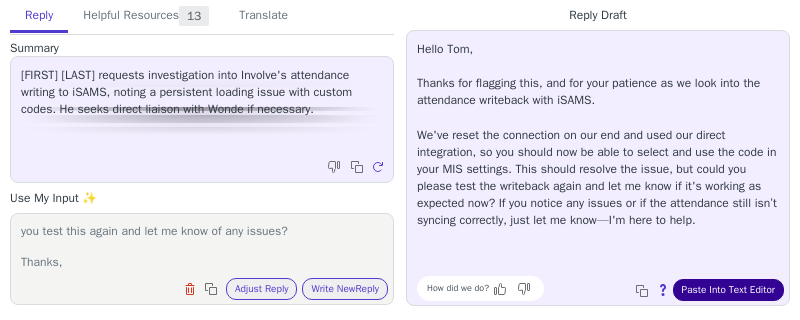 click on "Paste Into Text Editor" at bounding box center (728, 290) 